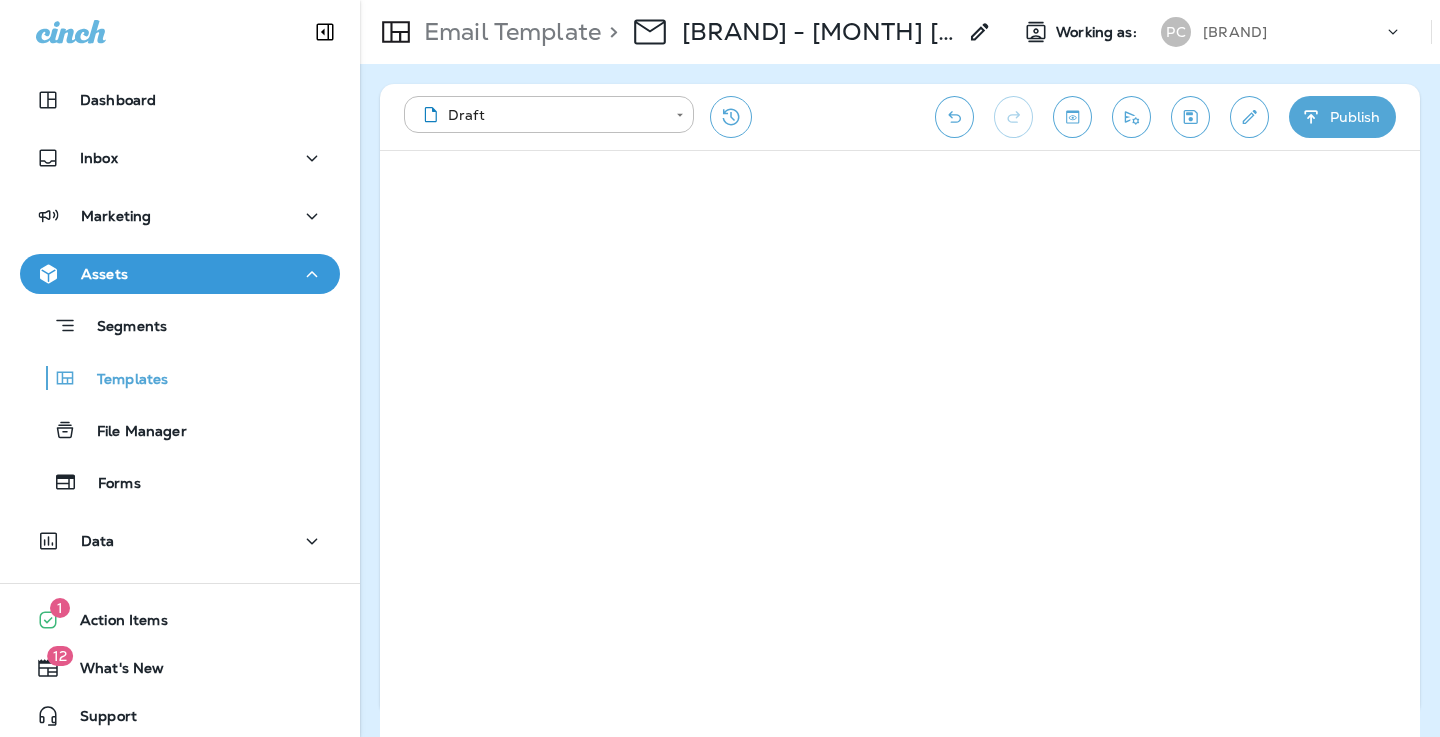 scroll, scrollTop: 0, scrollLeft: 0, axis: both 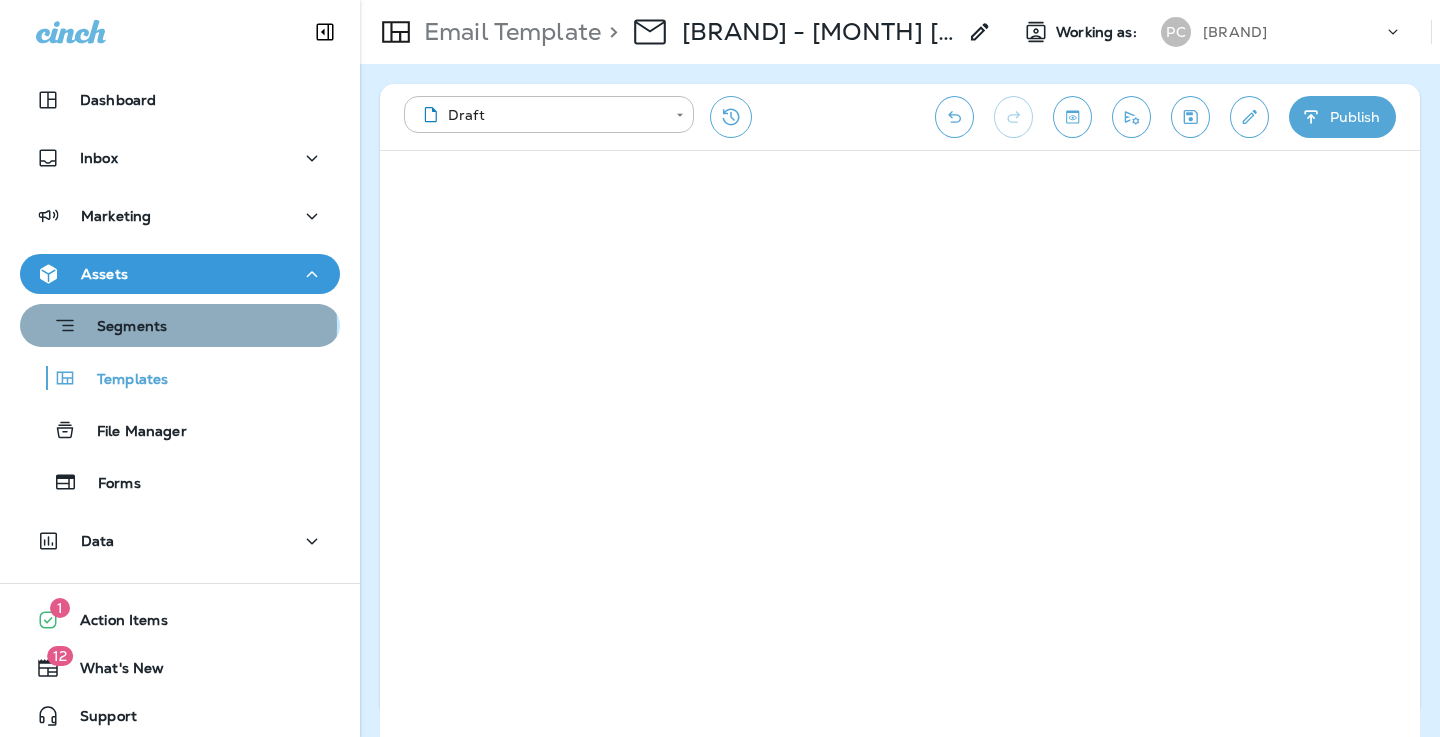 click on "Segments" at bounding box center [122, 328] 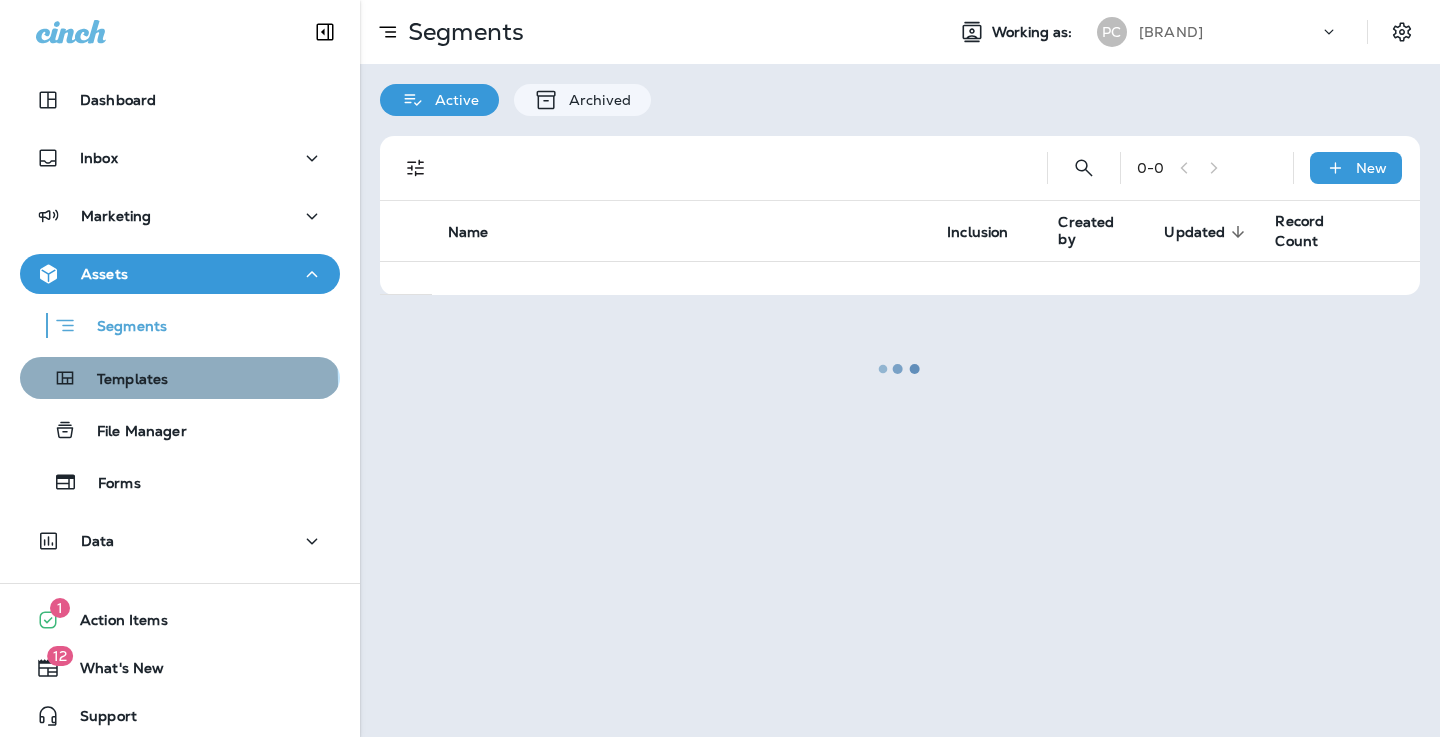 click on "Templates" at bounding box center (122, 380) 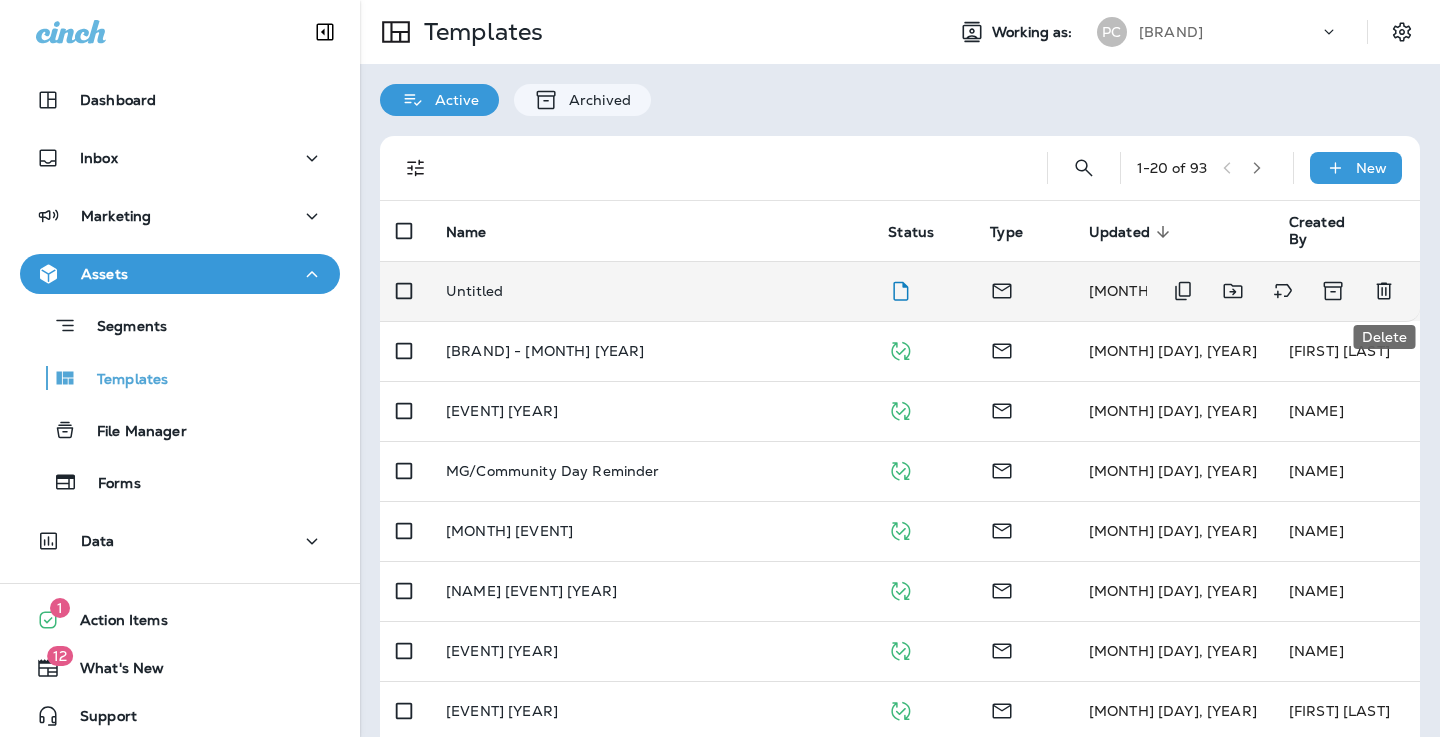 click at bounding box center [1383, 291] 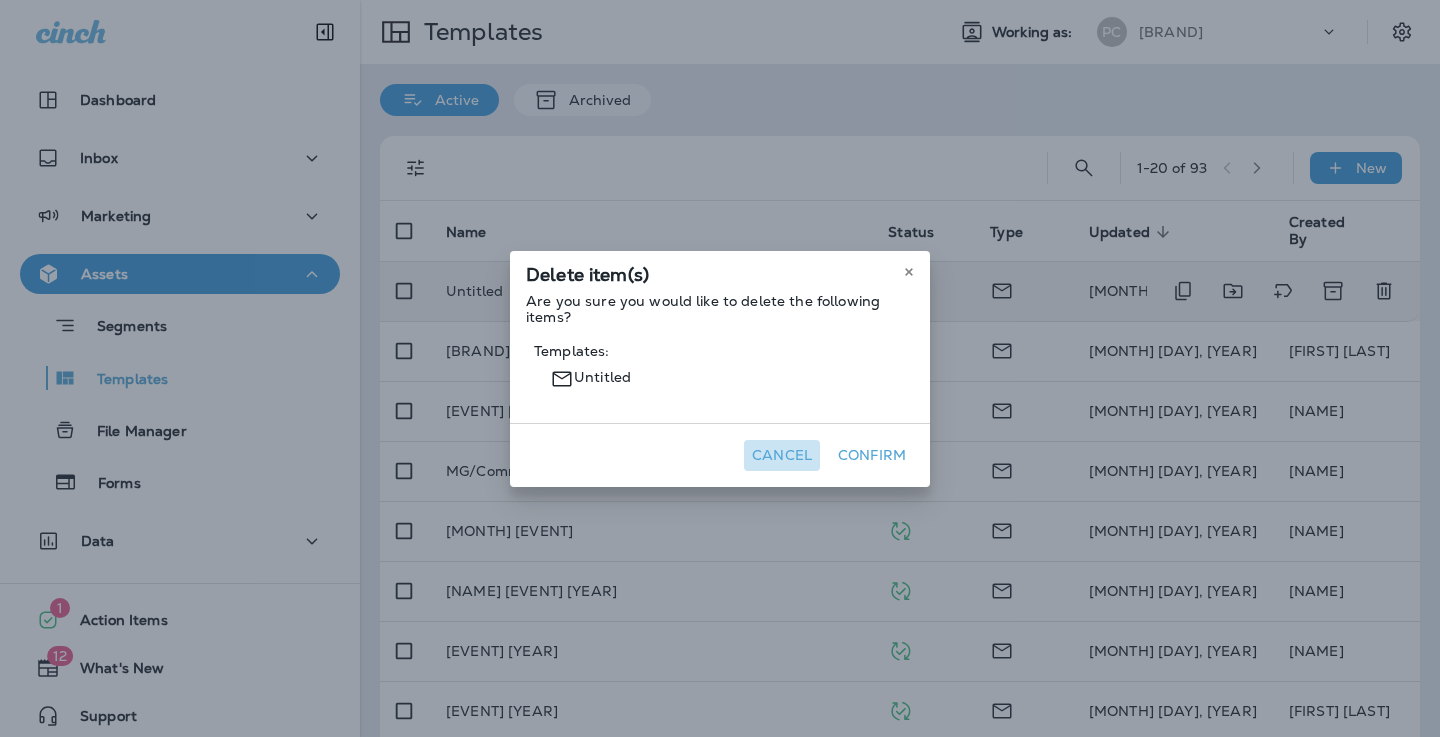 click on "Cancel" at bounding box center [782, 455] 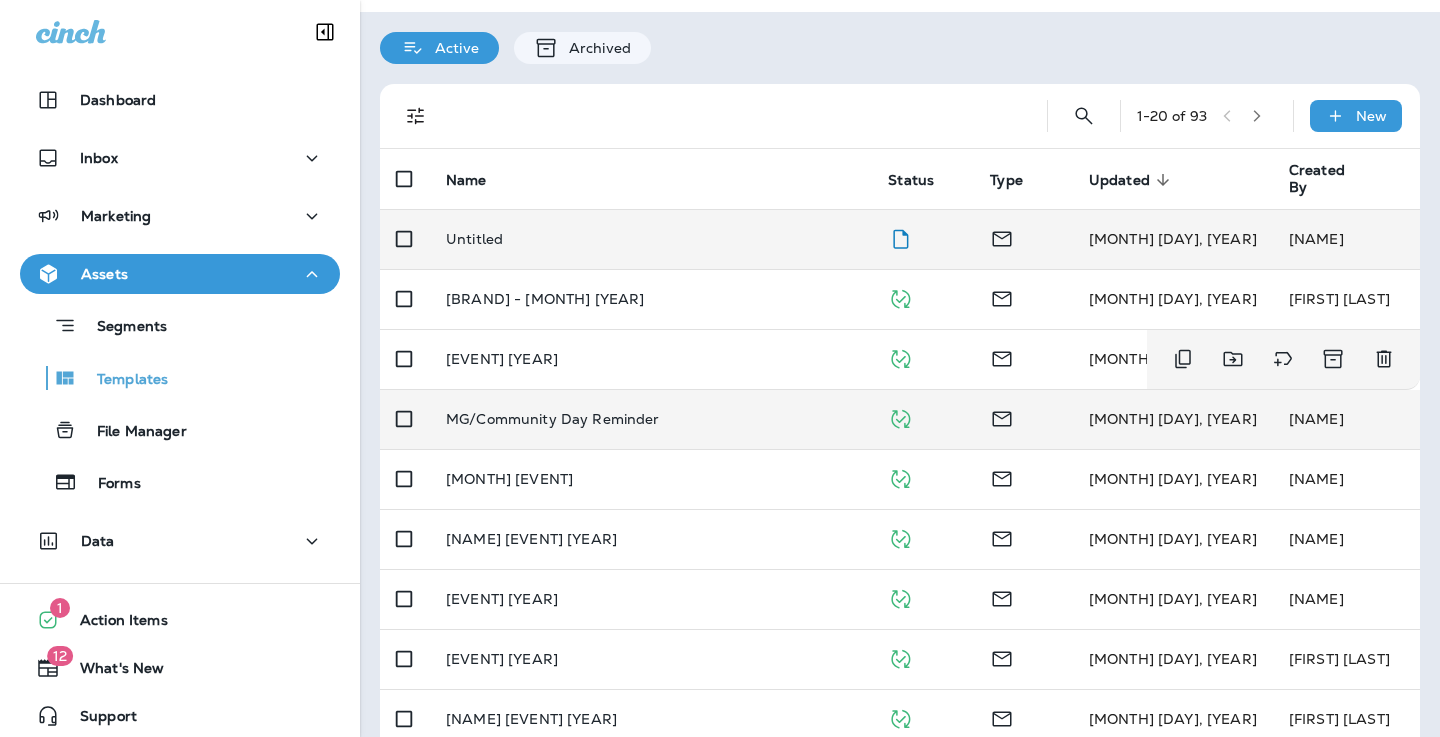 scroll, scrollTop: 37, scrollLeft: 0, axis: vertical 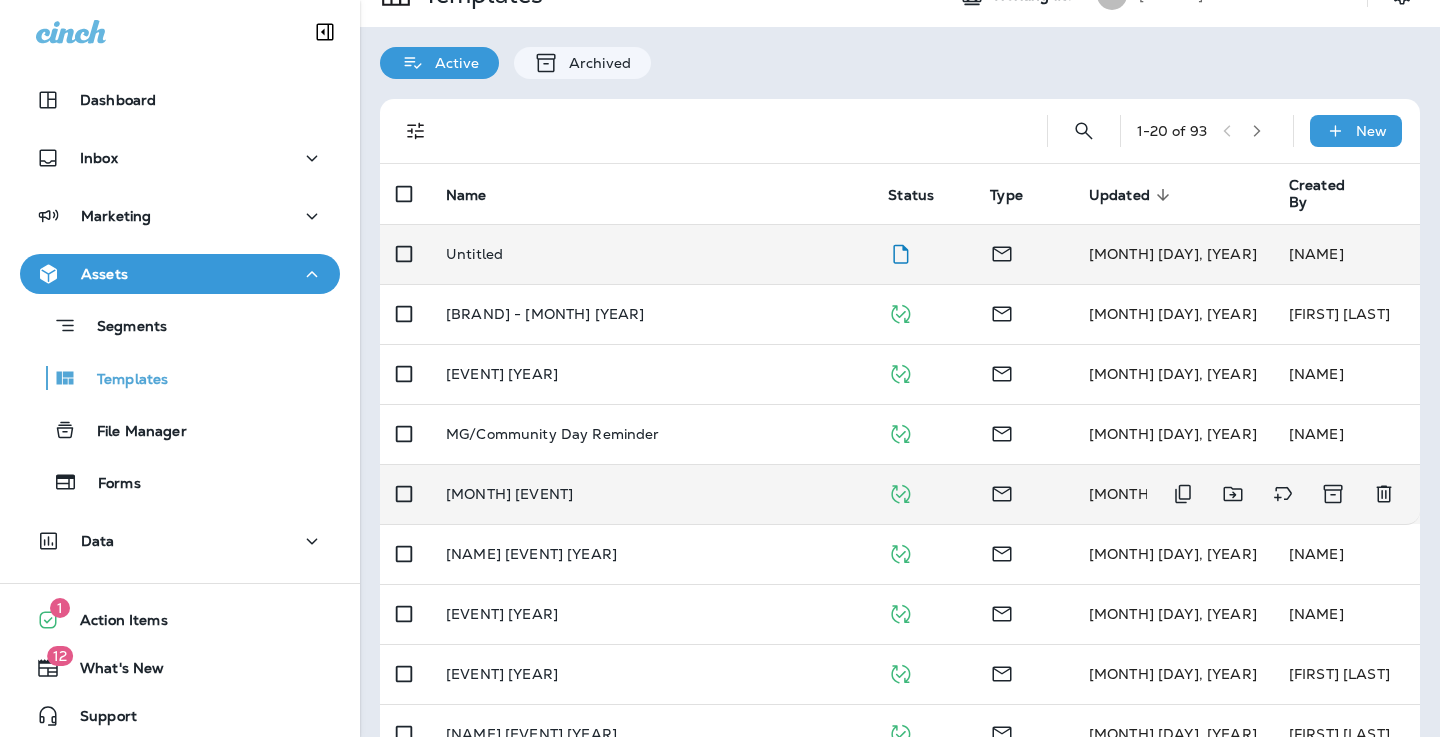 click on "[MONTH] [EVENT]" at bounding box center (651, 254) 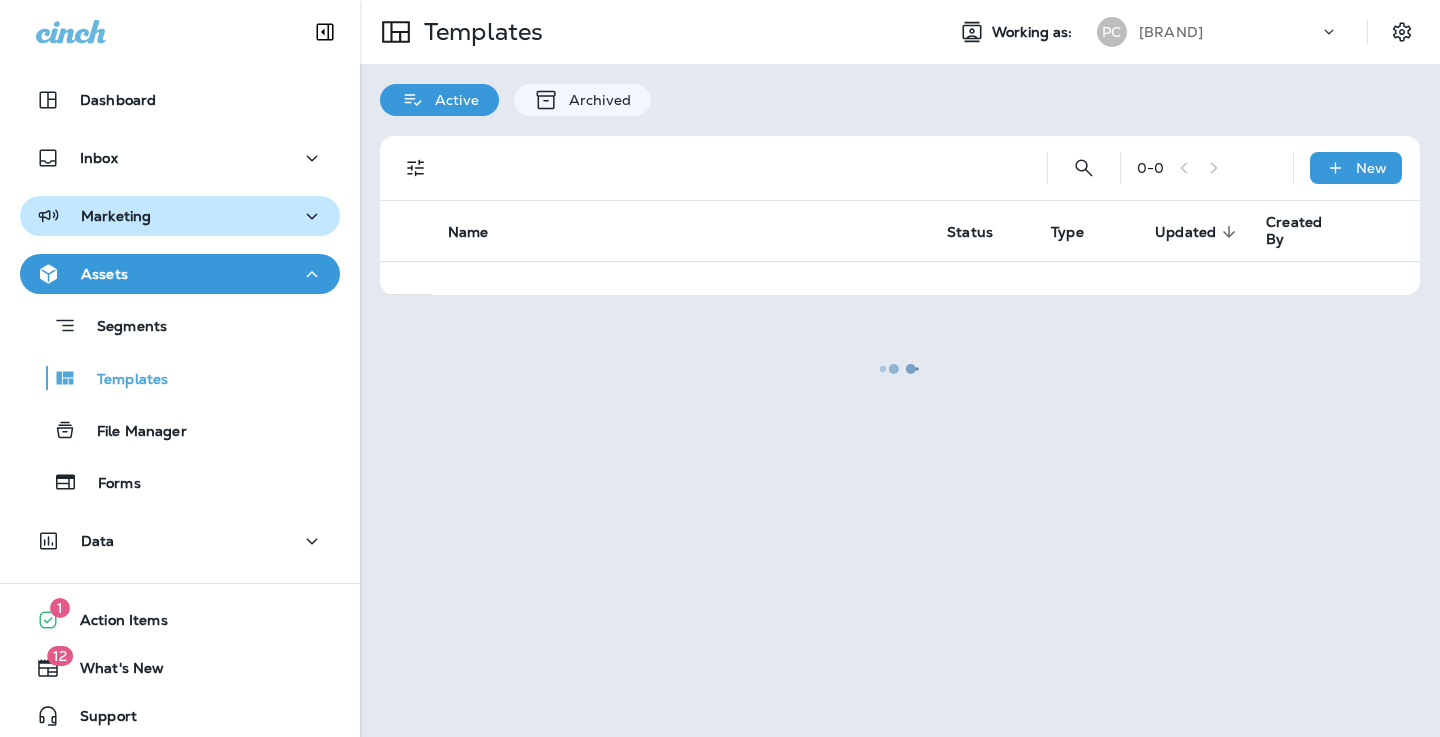 click on "Marketing" at bounding box center (180, 100) 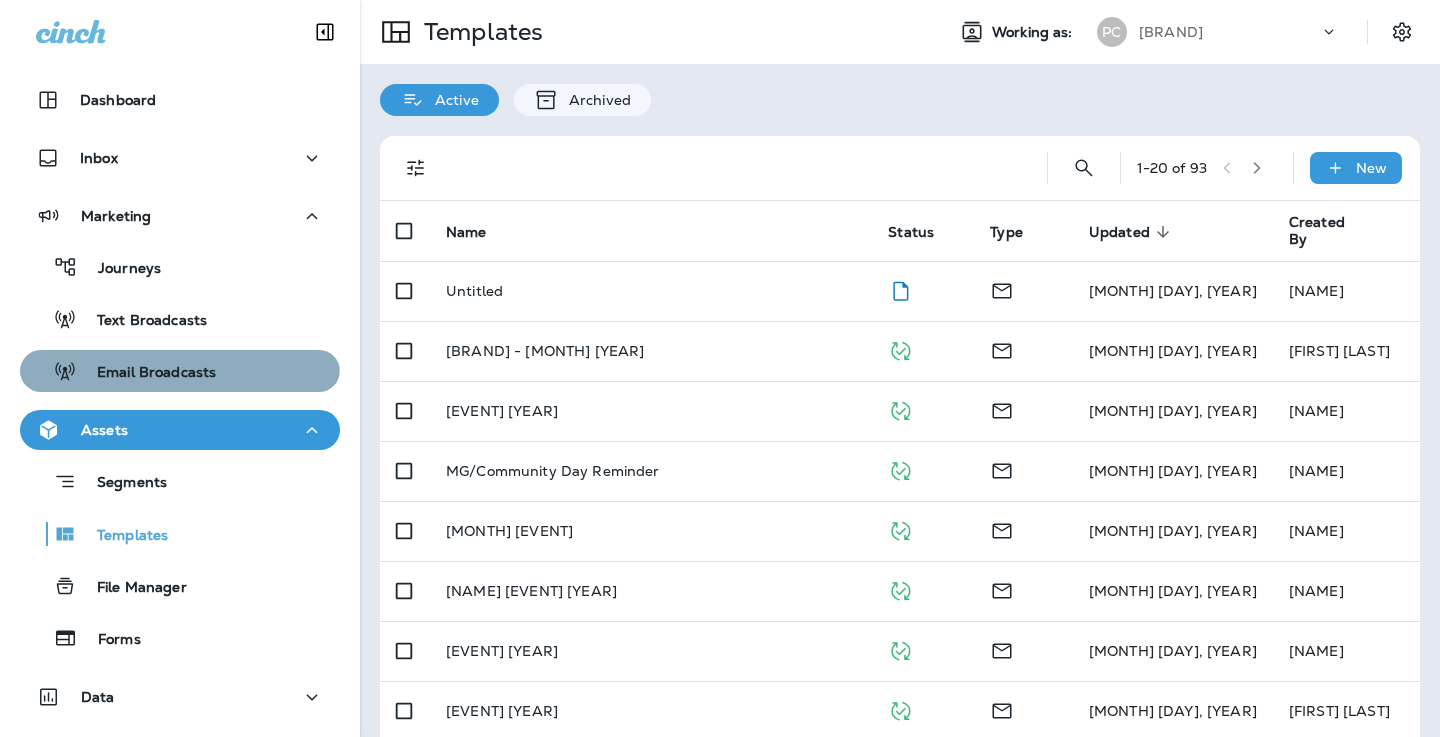 click on "Email Broadcasts" at bounding box center (94, 267) 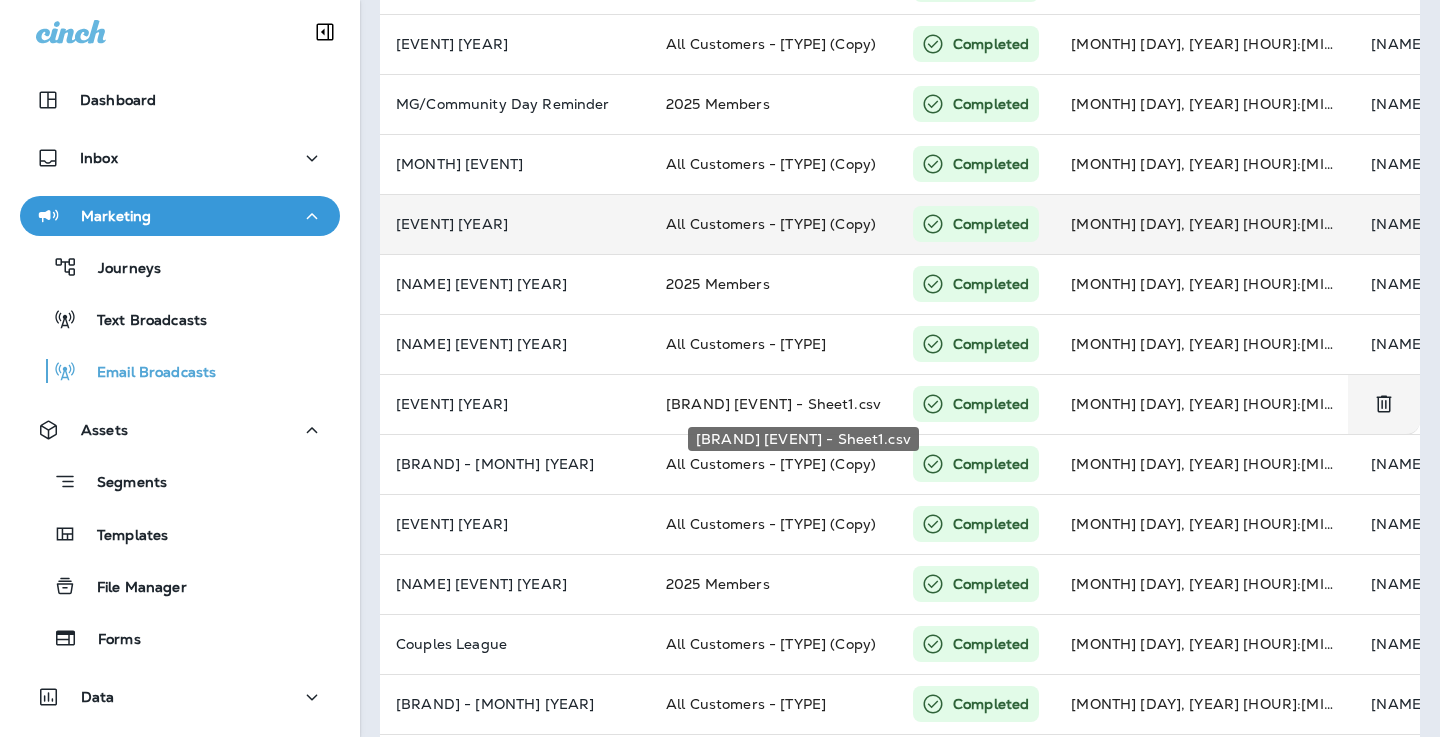 scroll, scrollTop: 0, scrollLeft: 0, axis: both 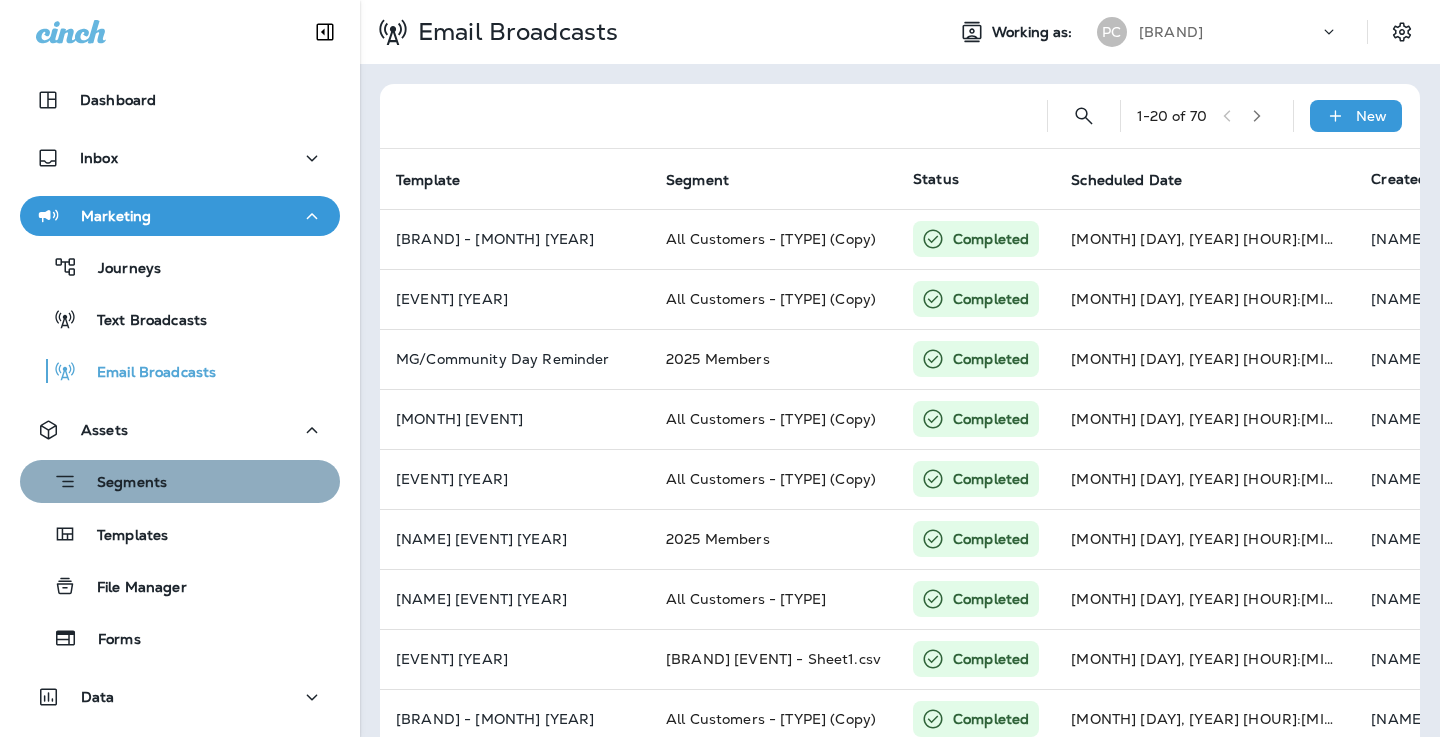 click on "Segments" at bounding box center (180, 267) 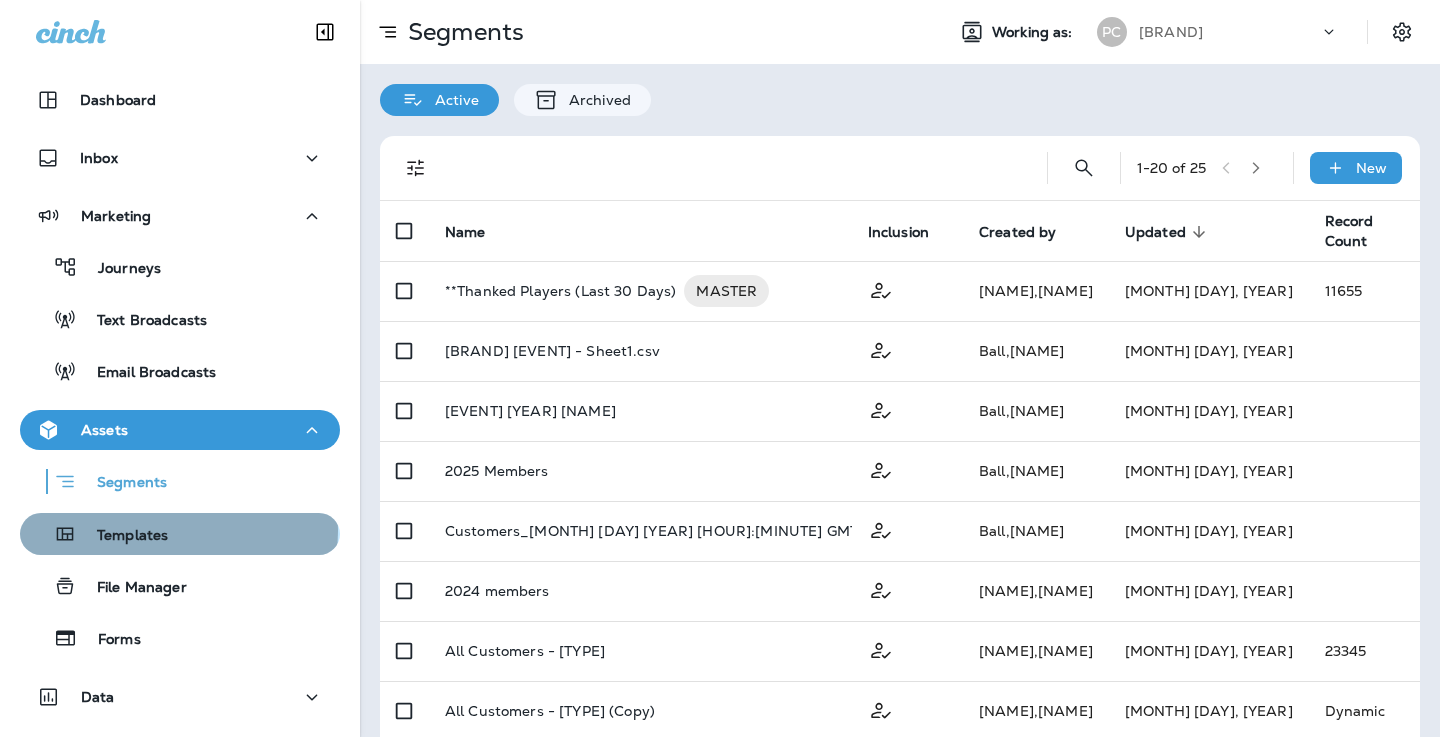 click on "Templates" at bounding box center [180, 267] 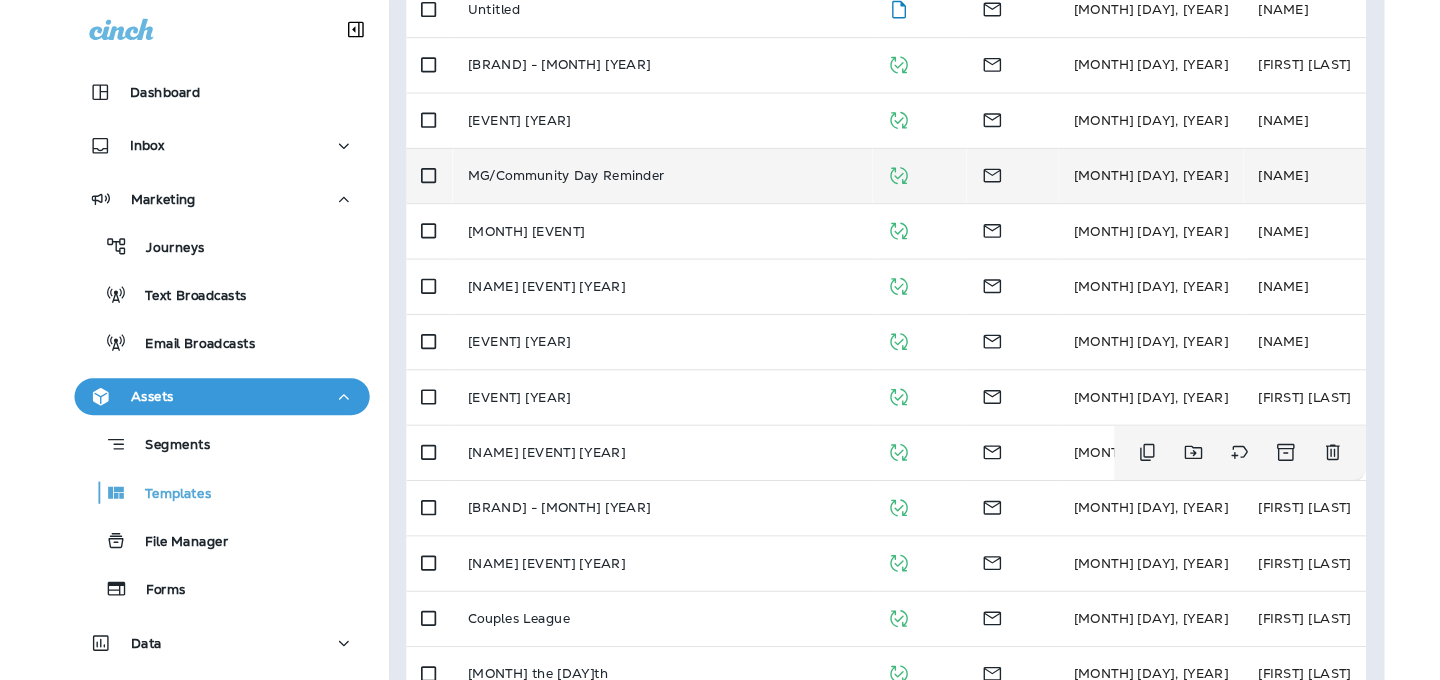 scroll, scrollTop: 0, scrollLeft: 0, axis: both 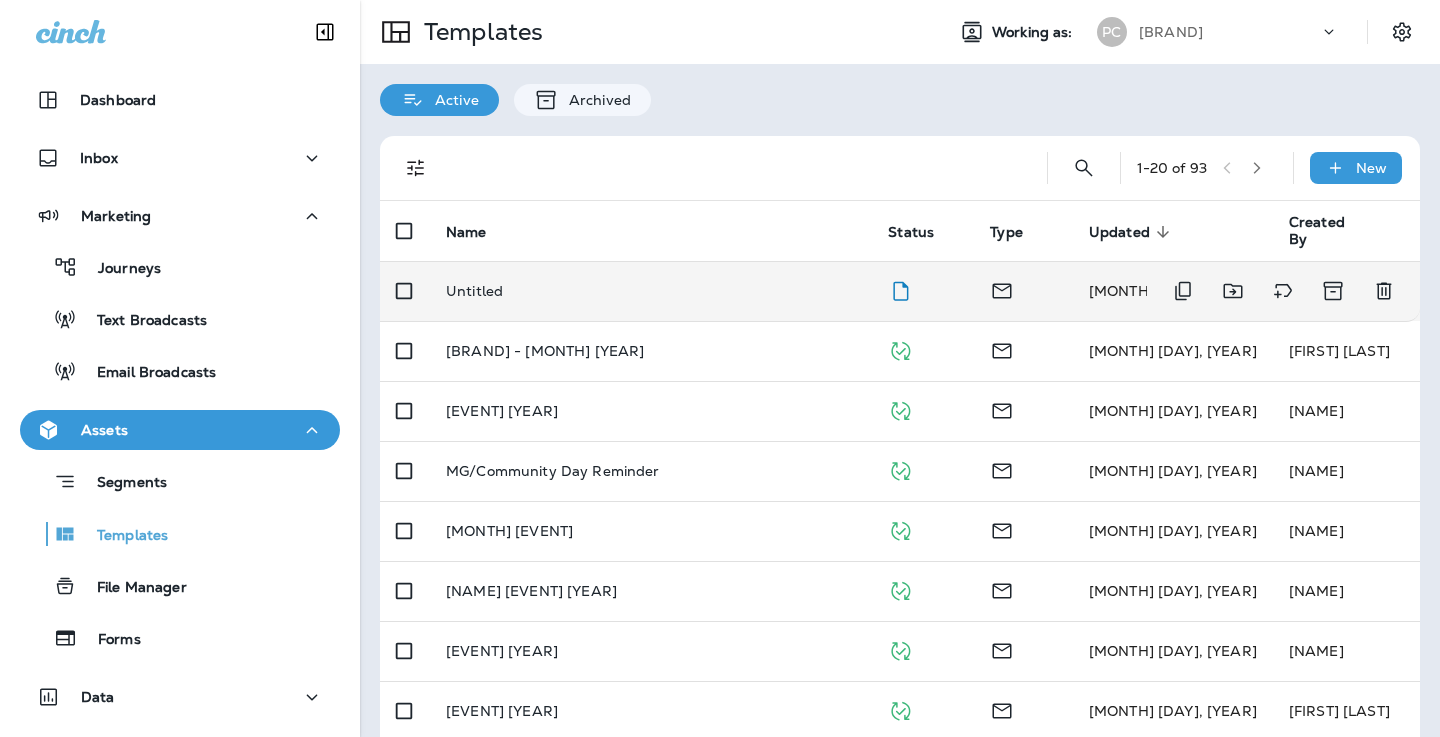 click on "Untitled" at bounding box center (651, 291) 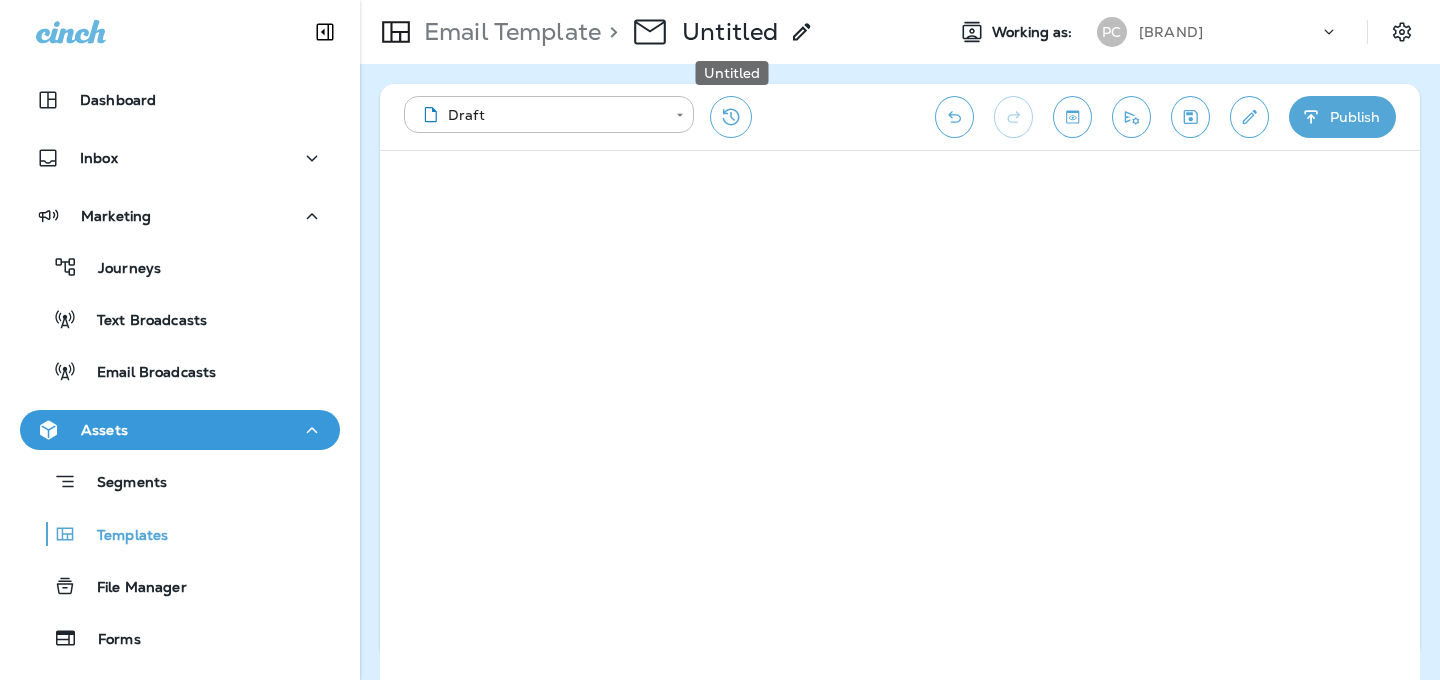 click on "Untitled" at bounding box center [730, 32] 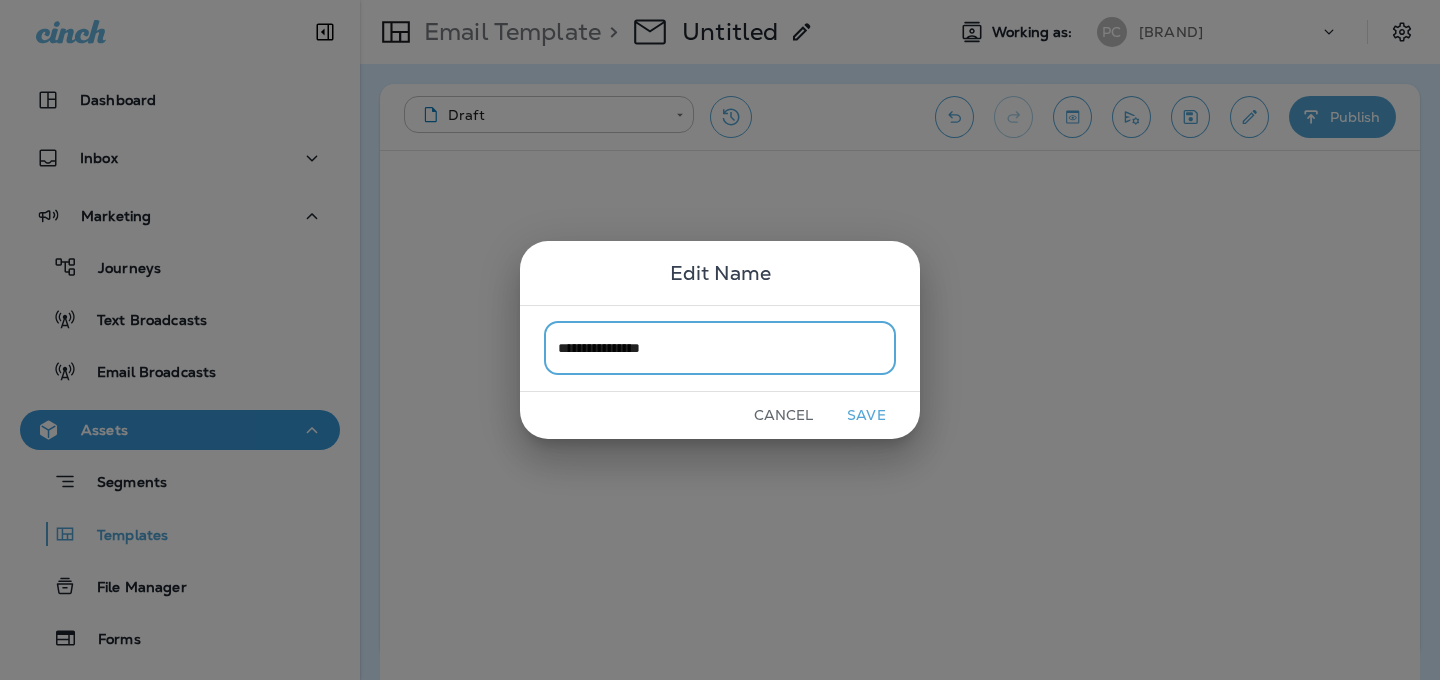 type on "**********" 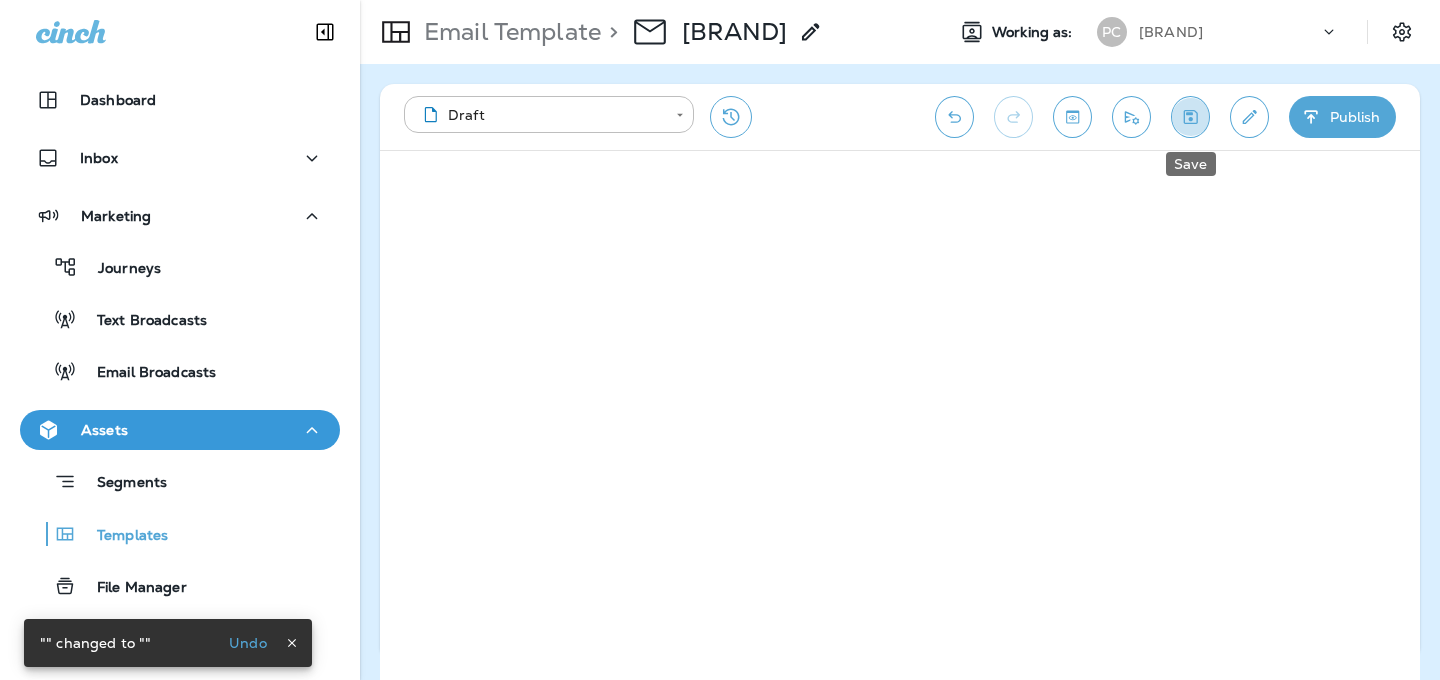 click at bounding box center (1191, 117) 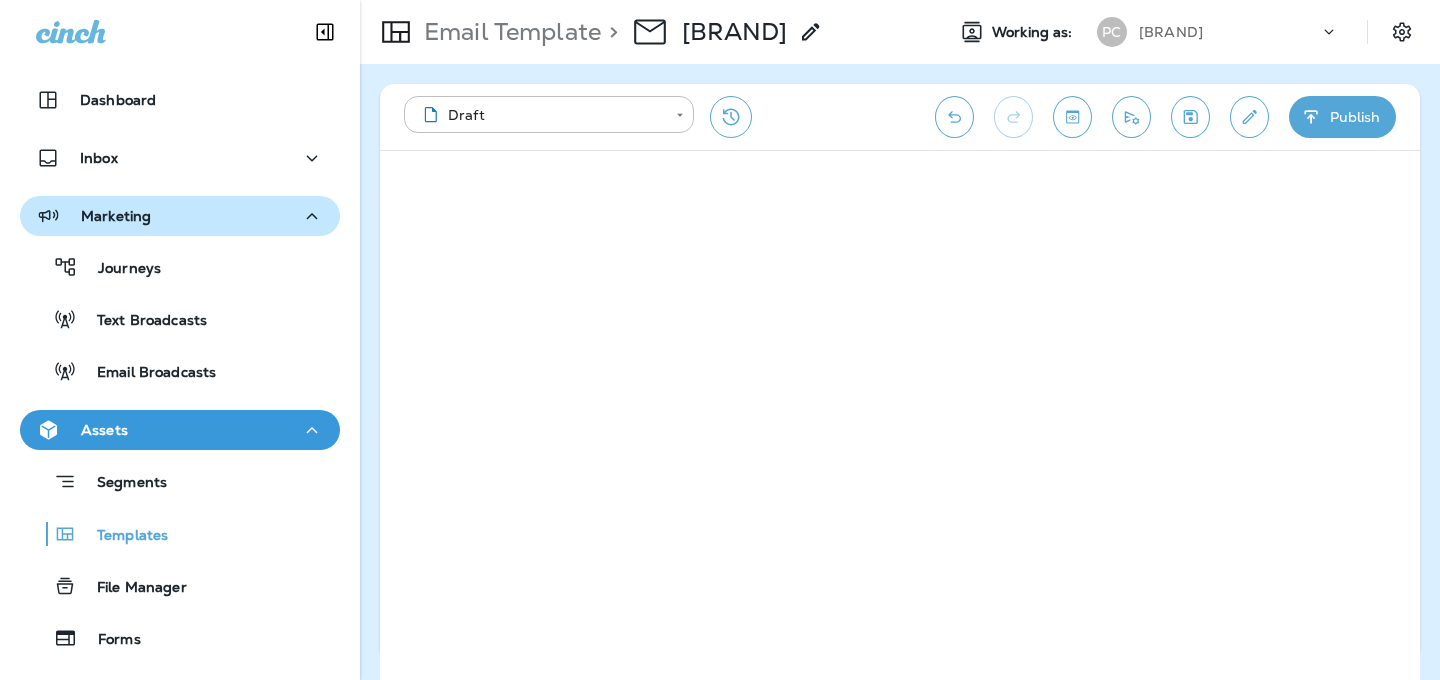 click on "Marketing" at bounding box center [180, 100] 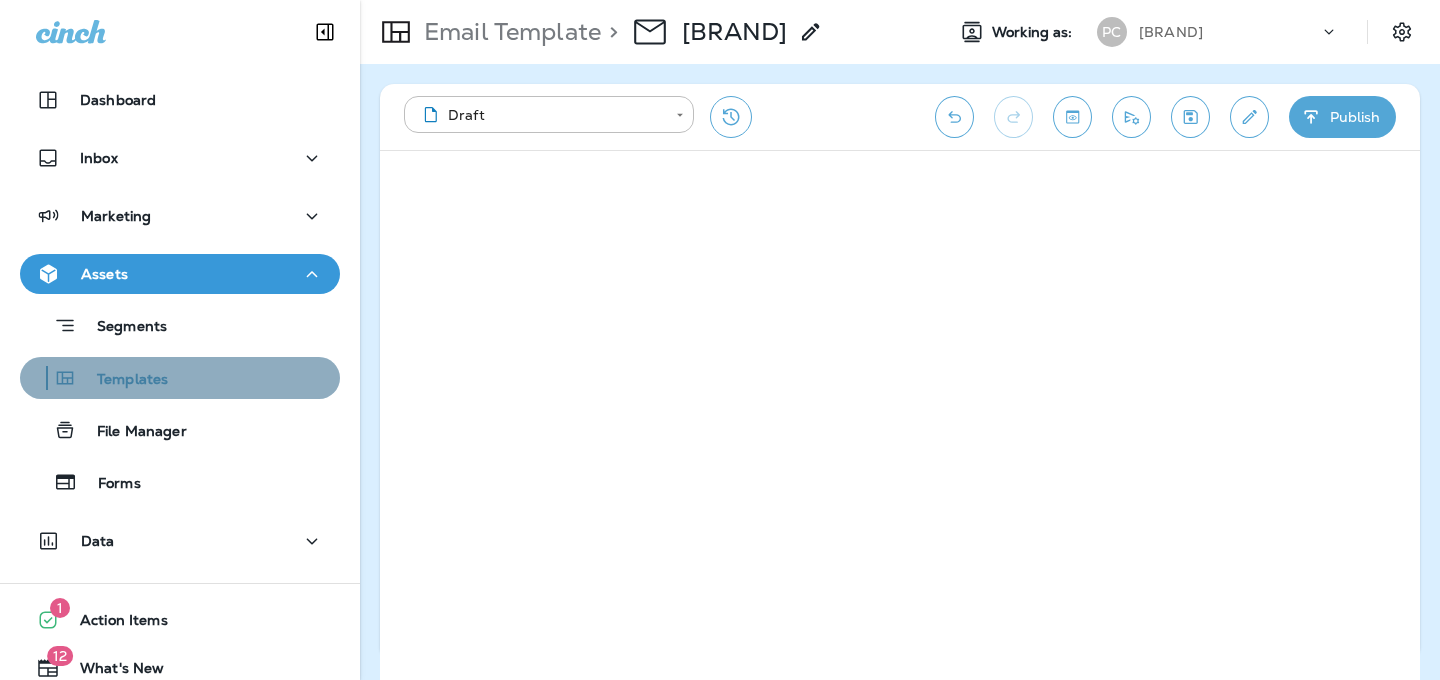 click on "Templates" at bounding box center (180, 325) 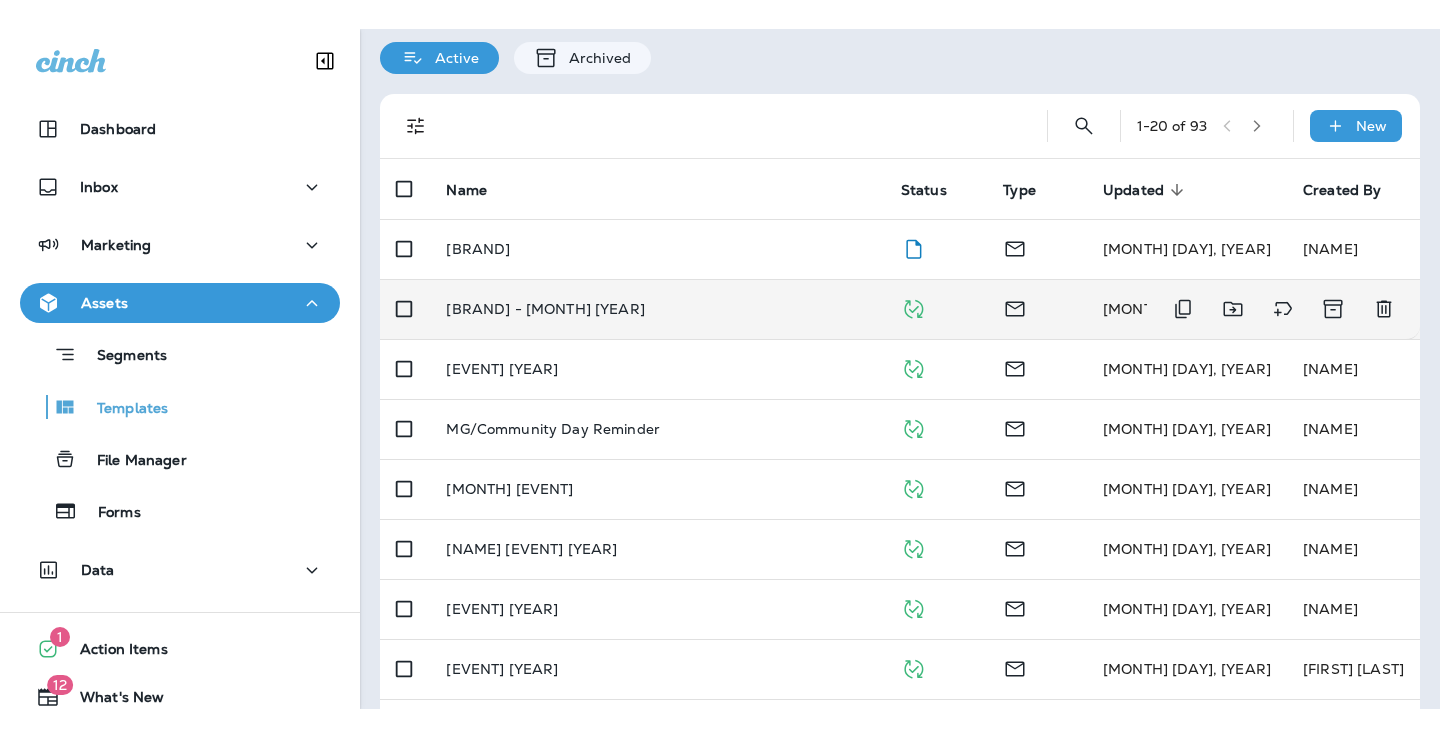 scroll, scrollTop: 72, scrollLeft: 0, axis: vertical 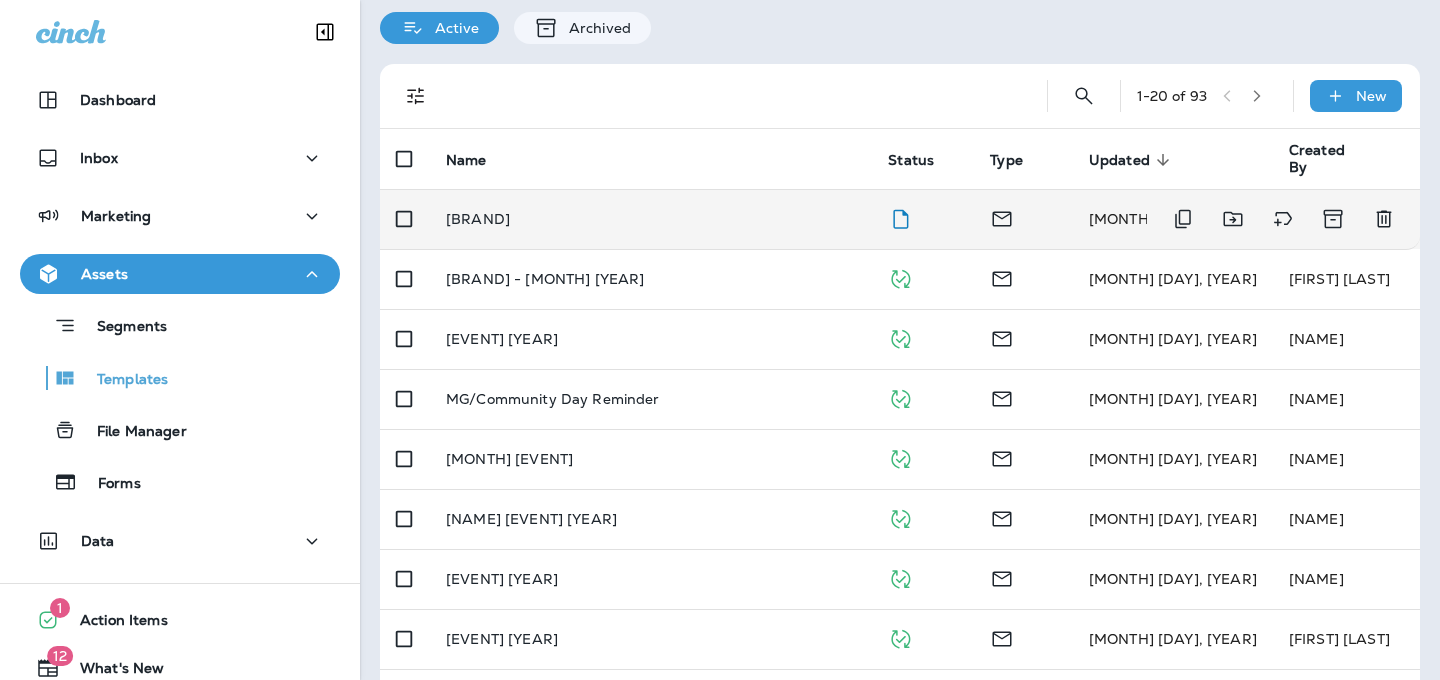 click on "[BRAND]" at bounding box center (478, 219) 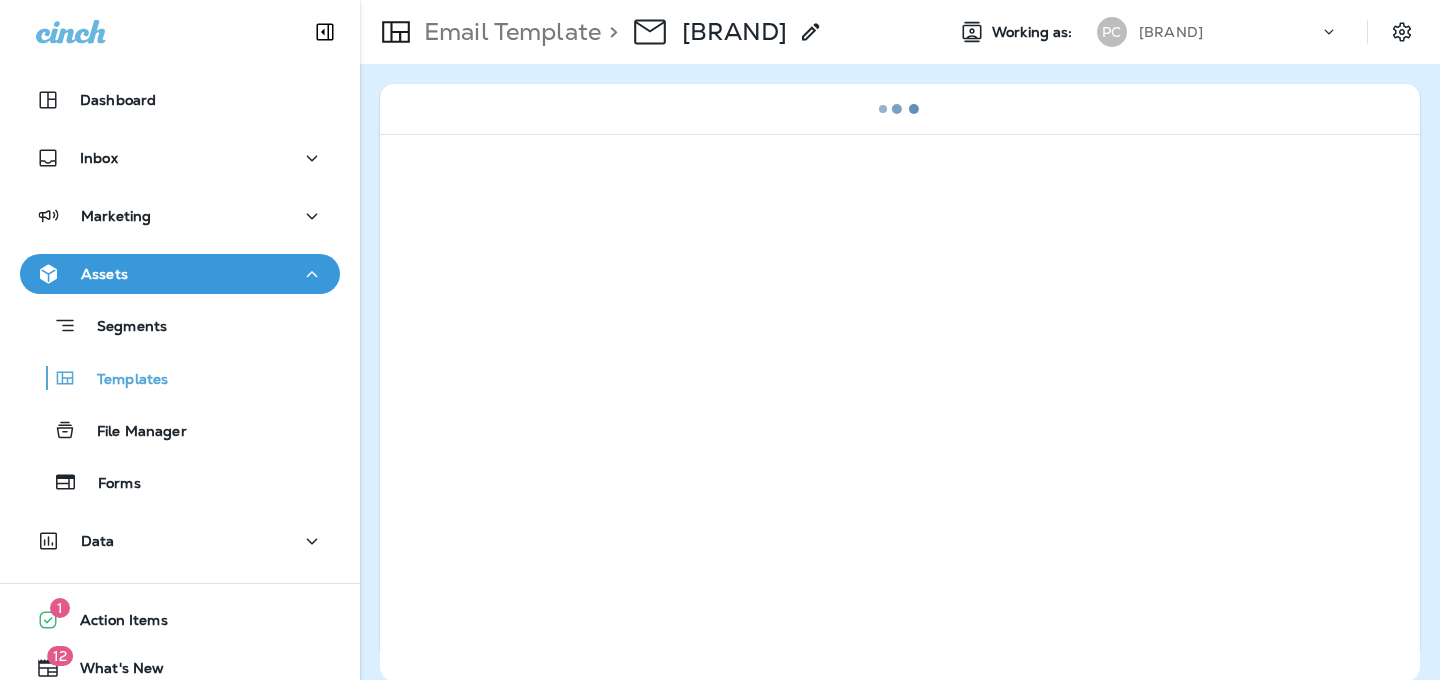 click at bounding box center (811, 32) 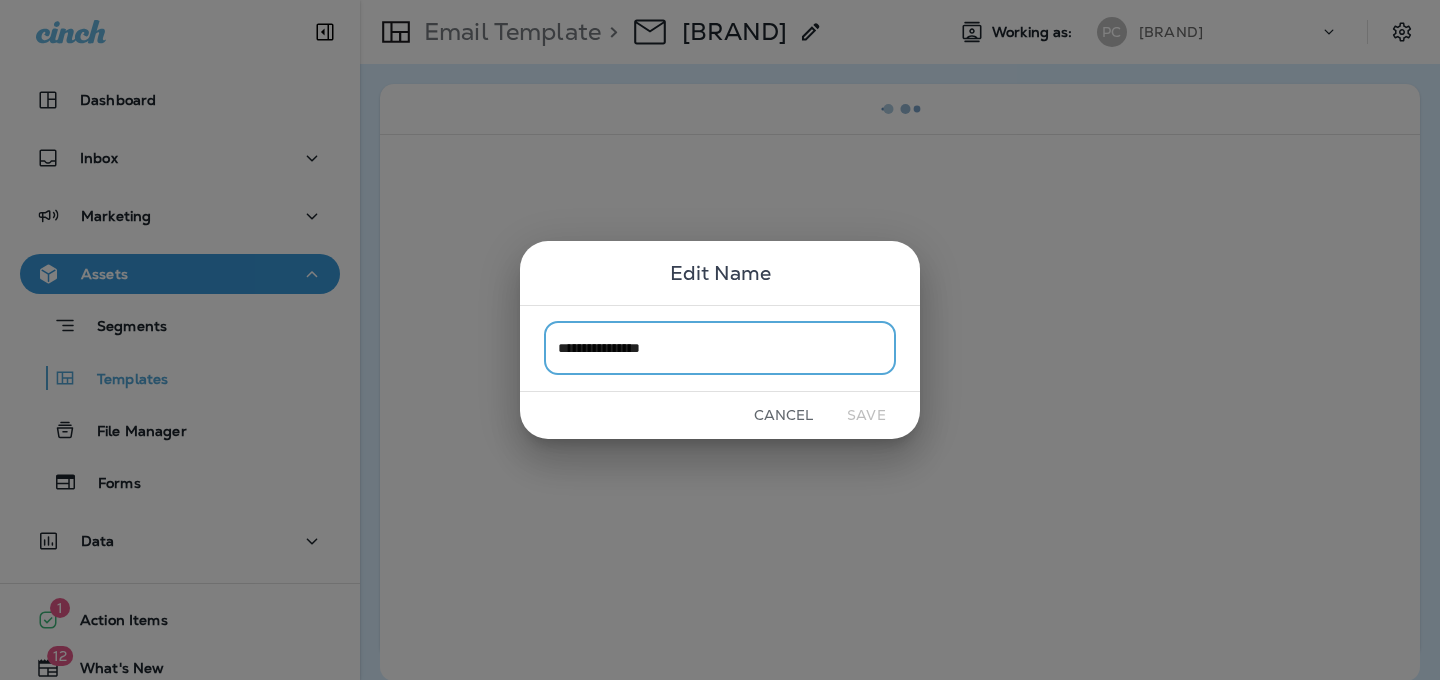click on "**********" at bounding box center (720, 348) 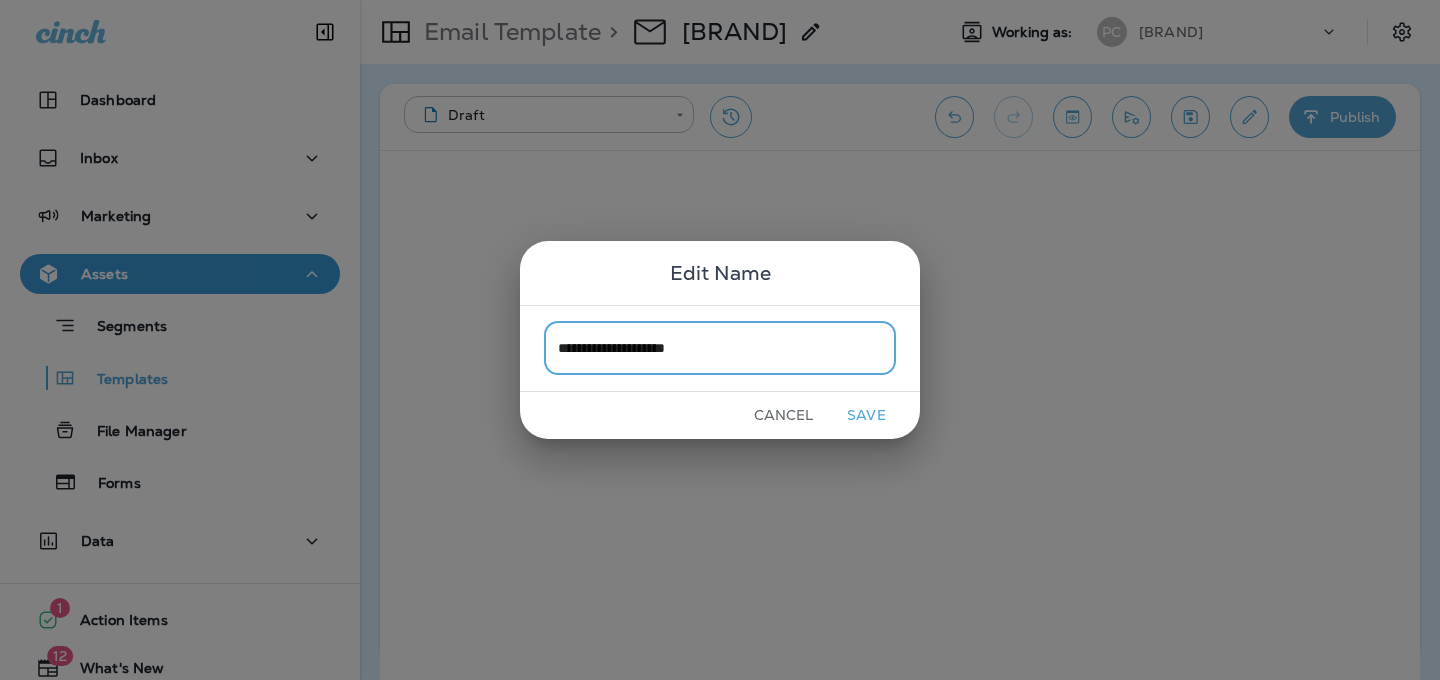 type on "**********" 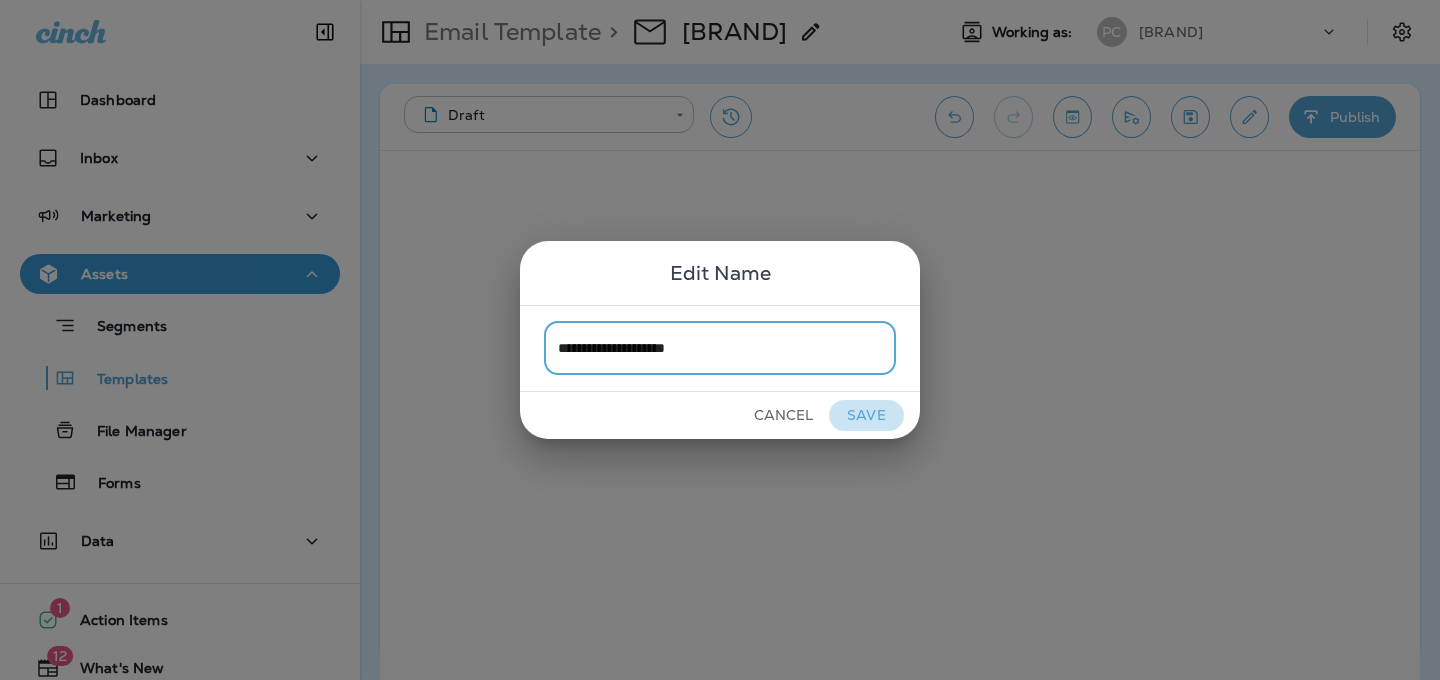 click on "Save" at bounding box center [866, 415] 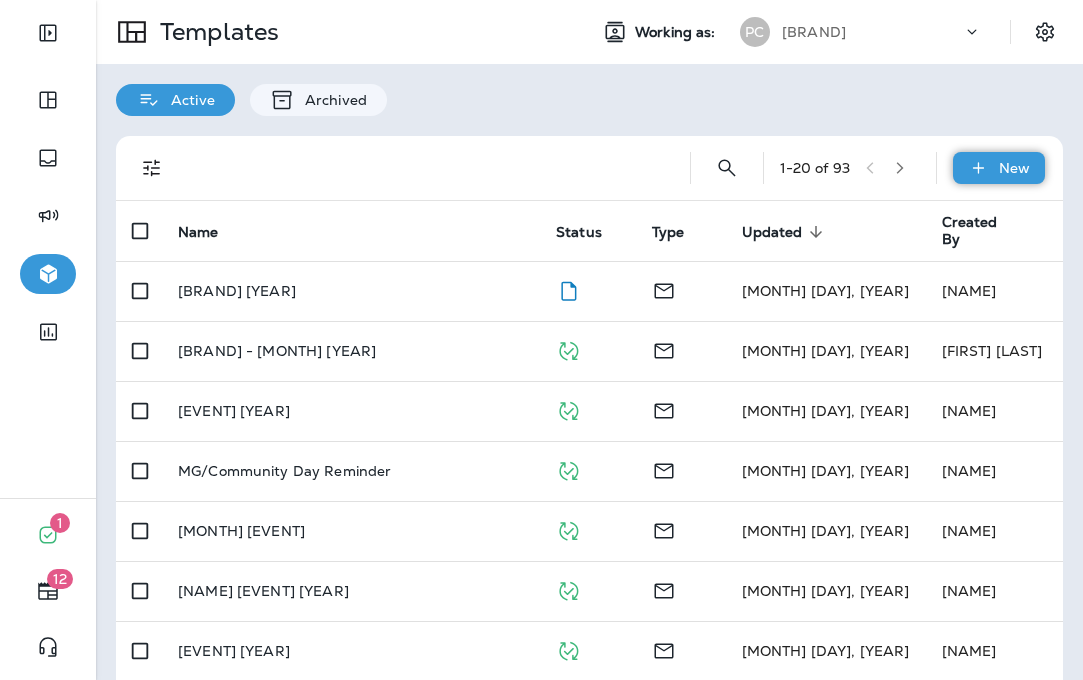 click on "New" at bounding box center (1014, 168) 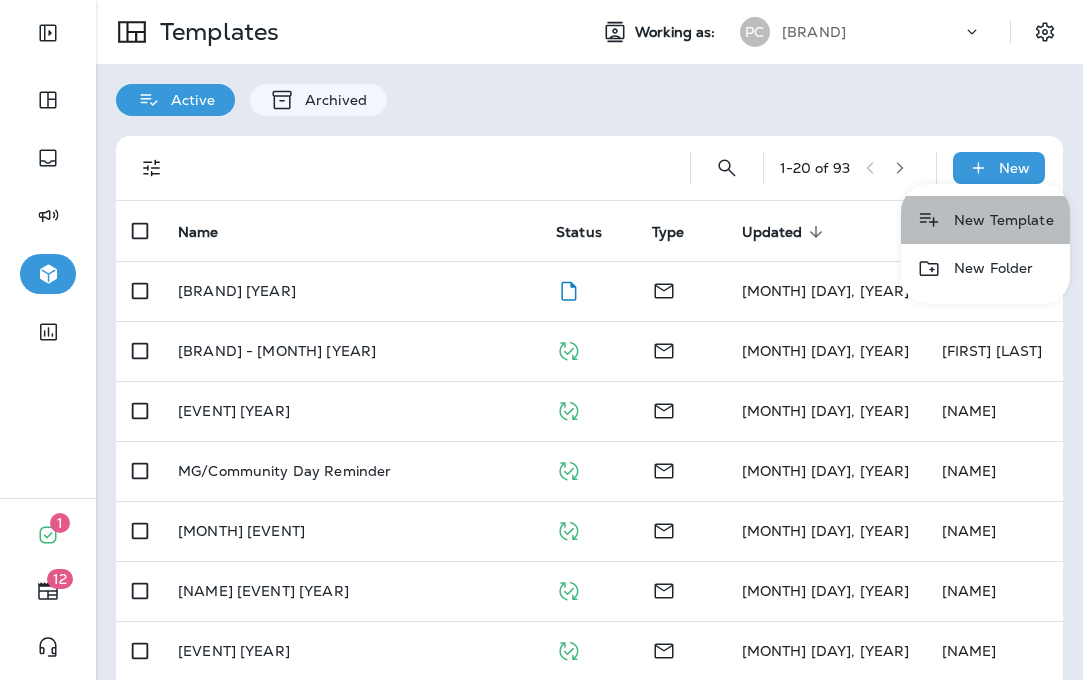click on "New Template" at bounding box center (985, 220) 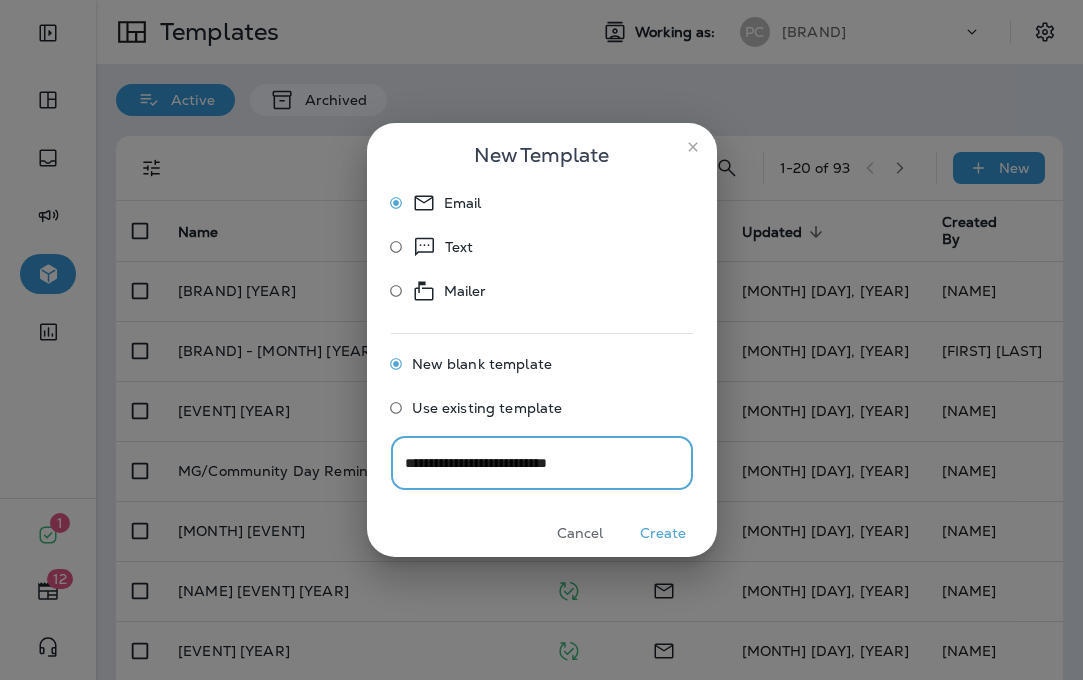 type on "**********" 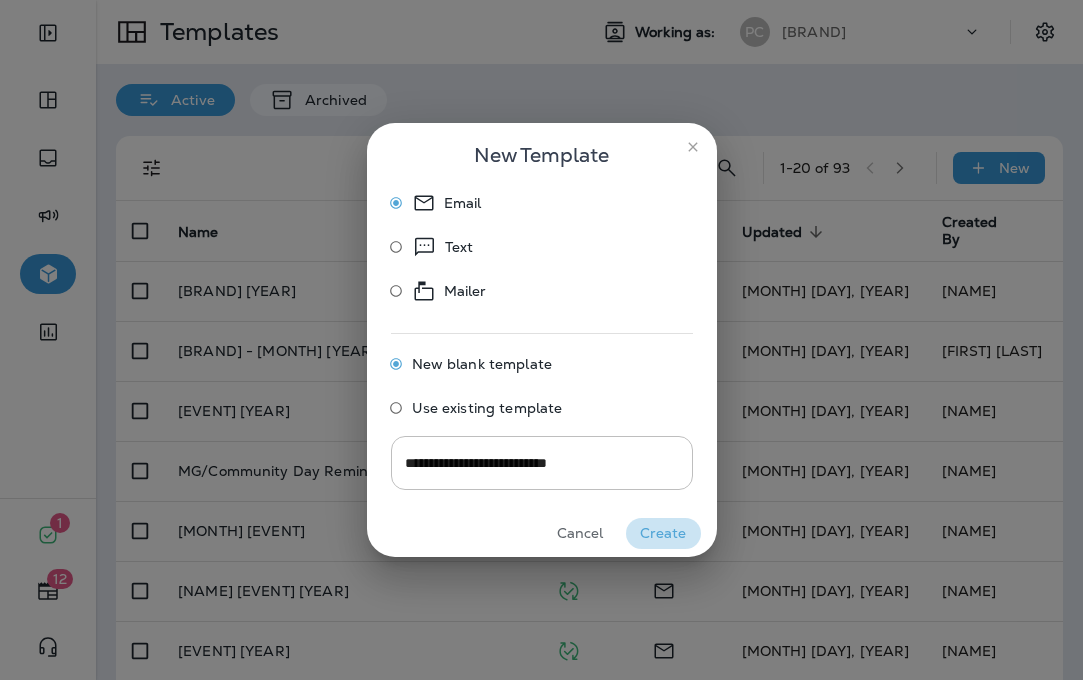 click on "Create" at bounding box center [663, 533] 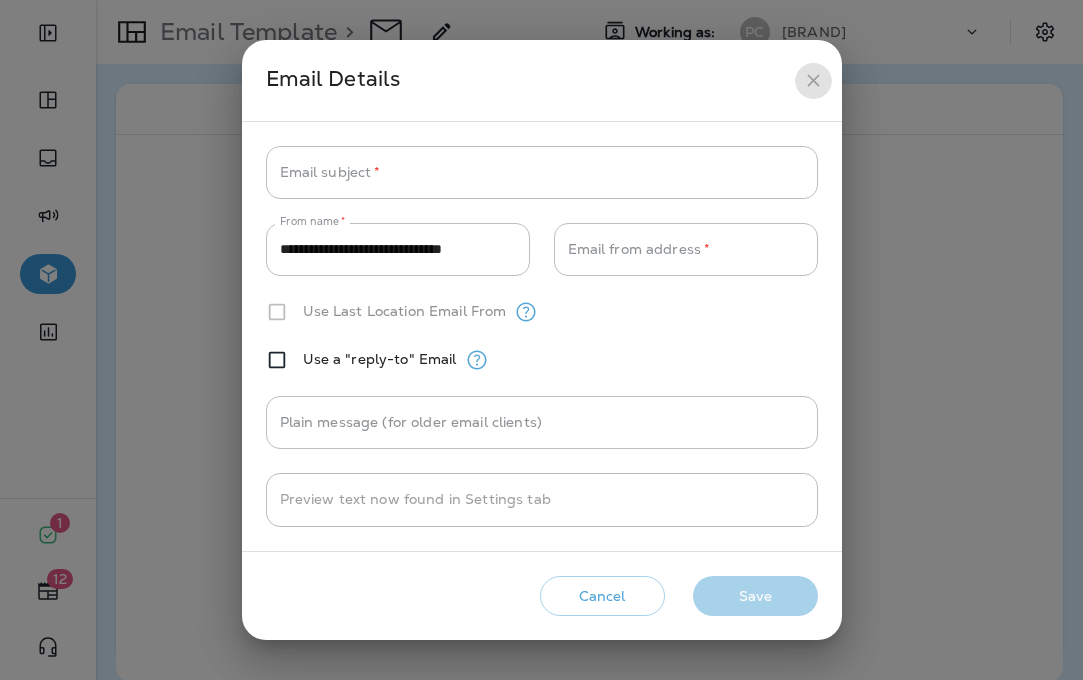 click at bounding box center (813, 80) 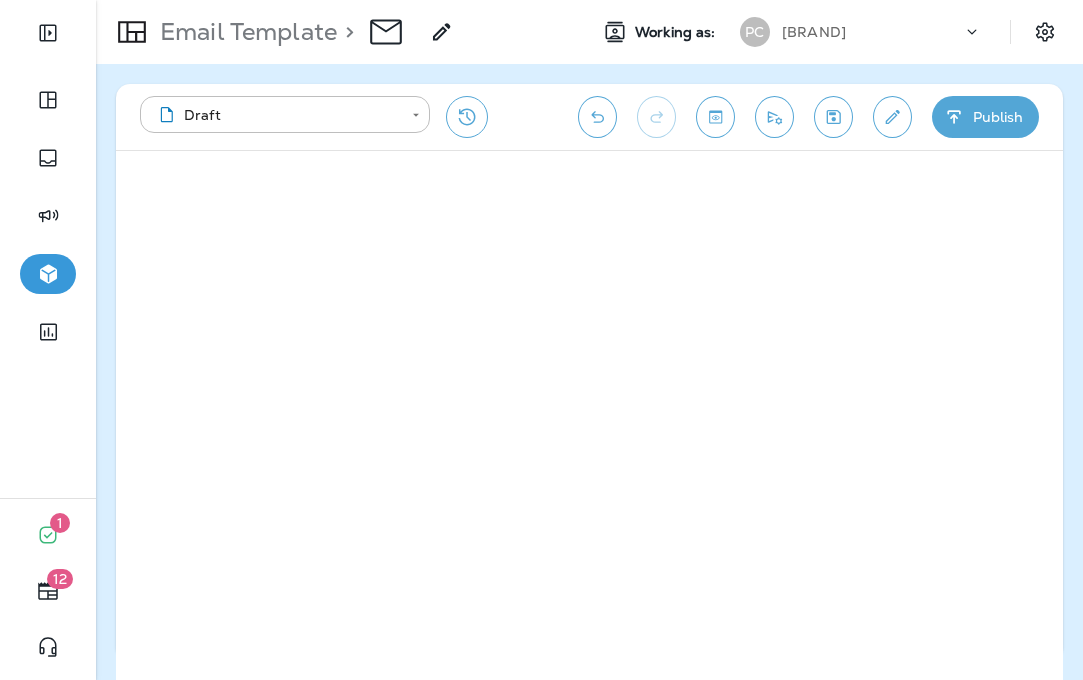click at bounding box center [441, 31] 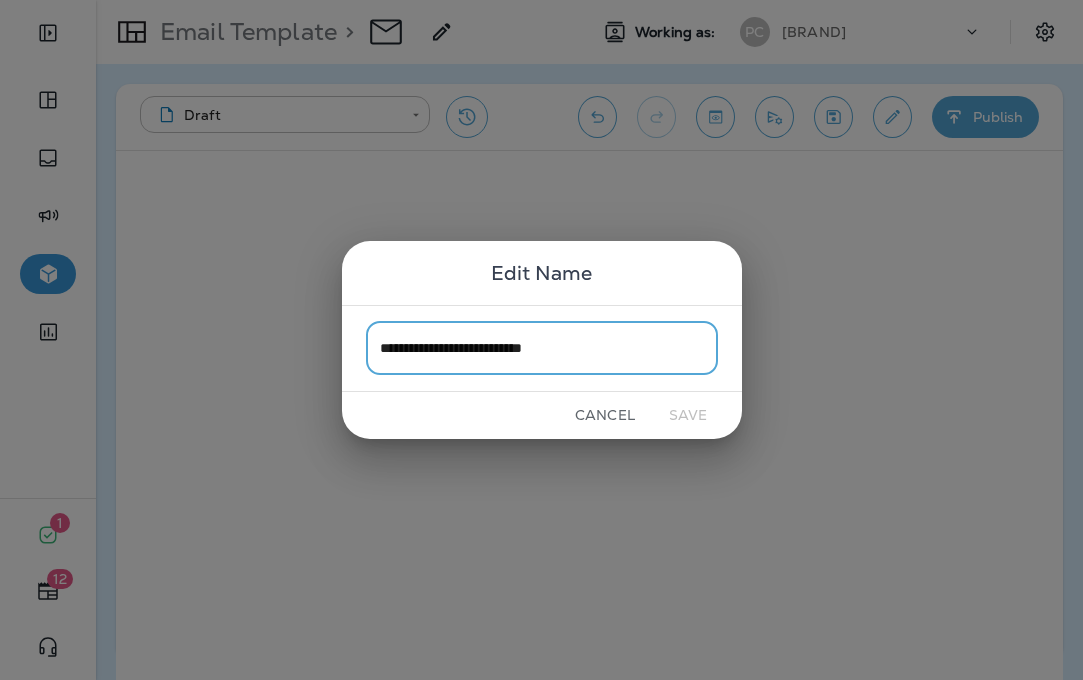 click on "**********" at bounding box center [541, 340] 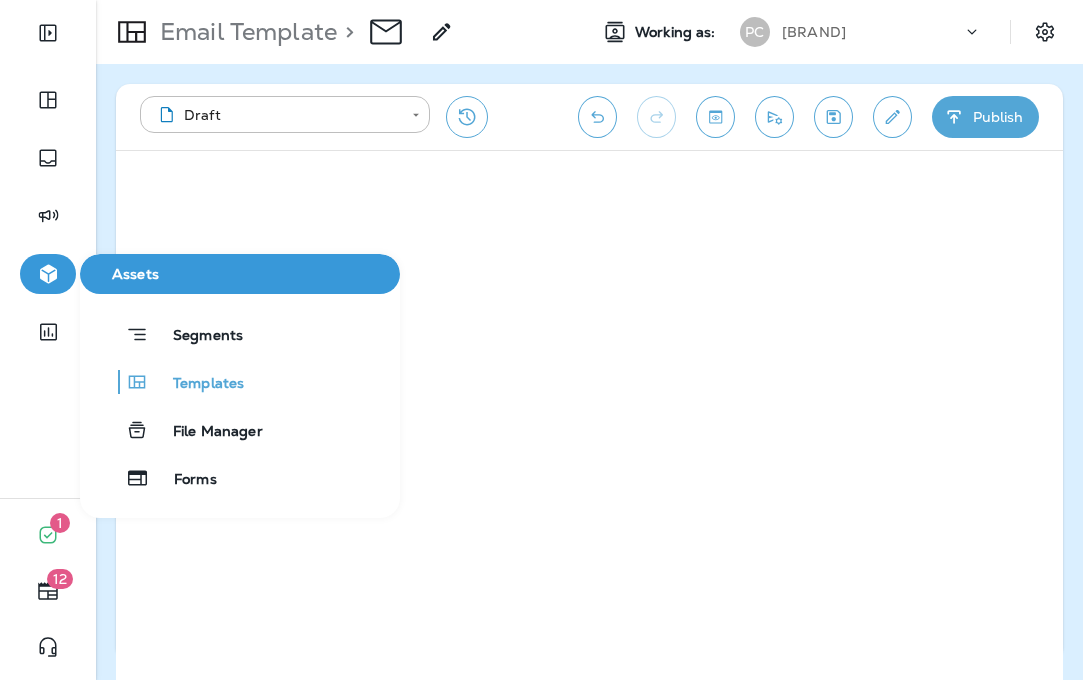 click at bounding box center [48, 274] 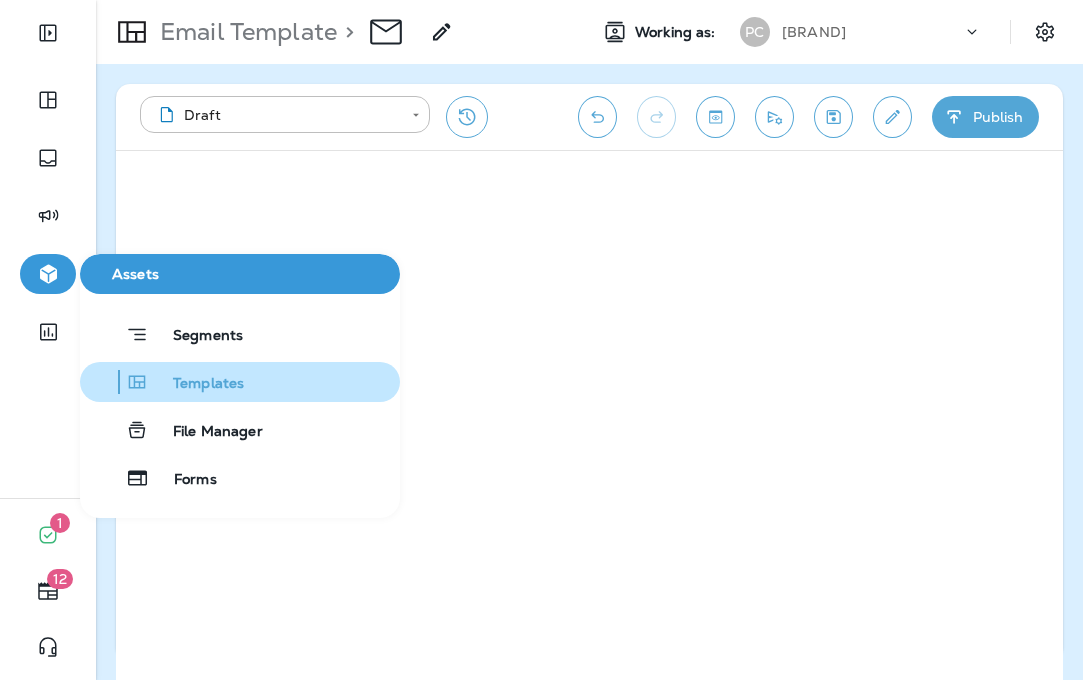 click on "Templates" at bounding box center (240, 334) 